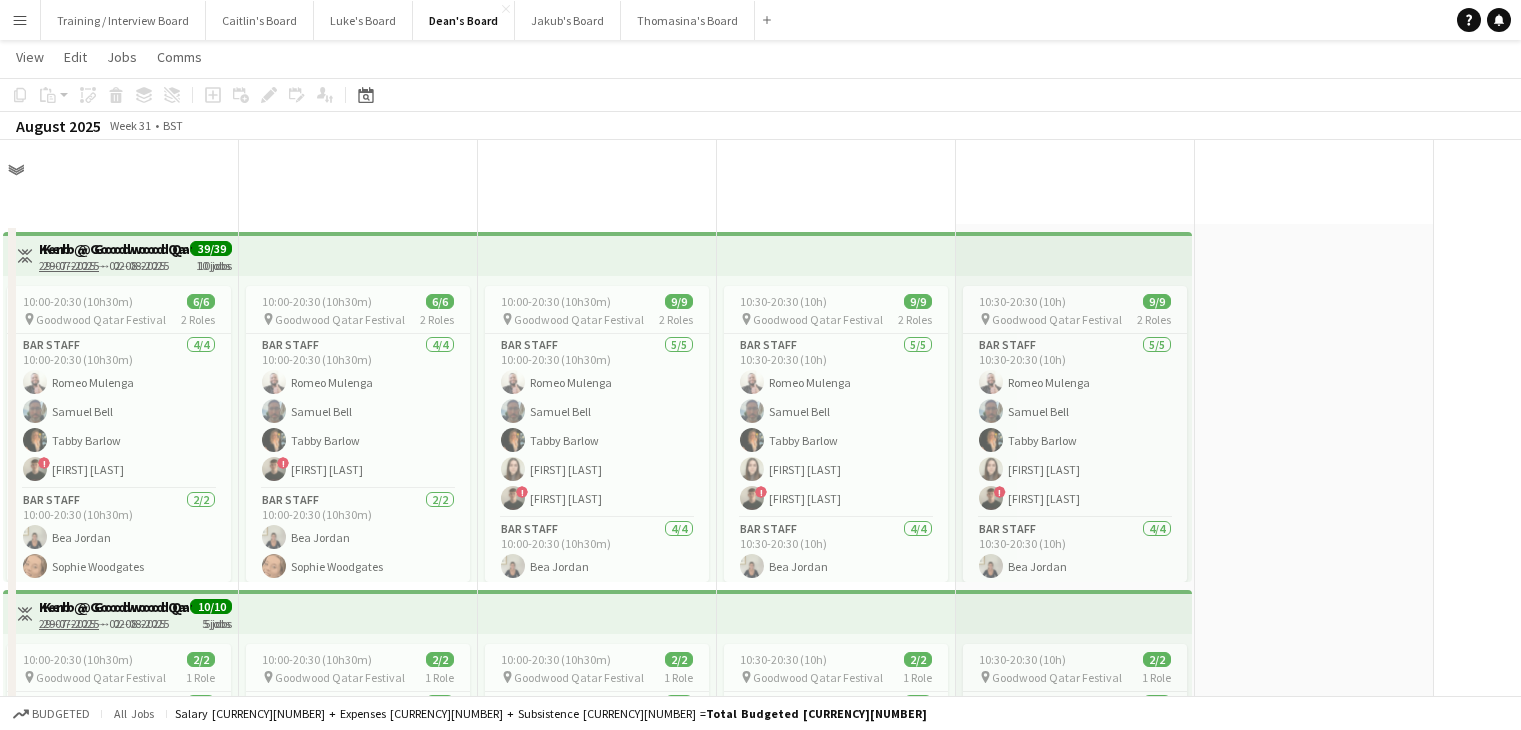 scroll, scrollTop: 2600, scrollLeft: 0, axis: vertical 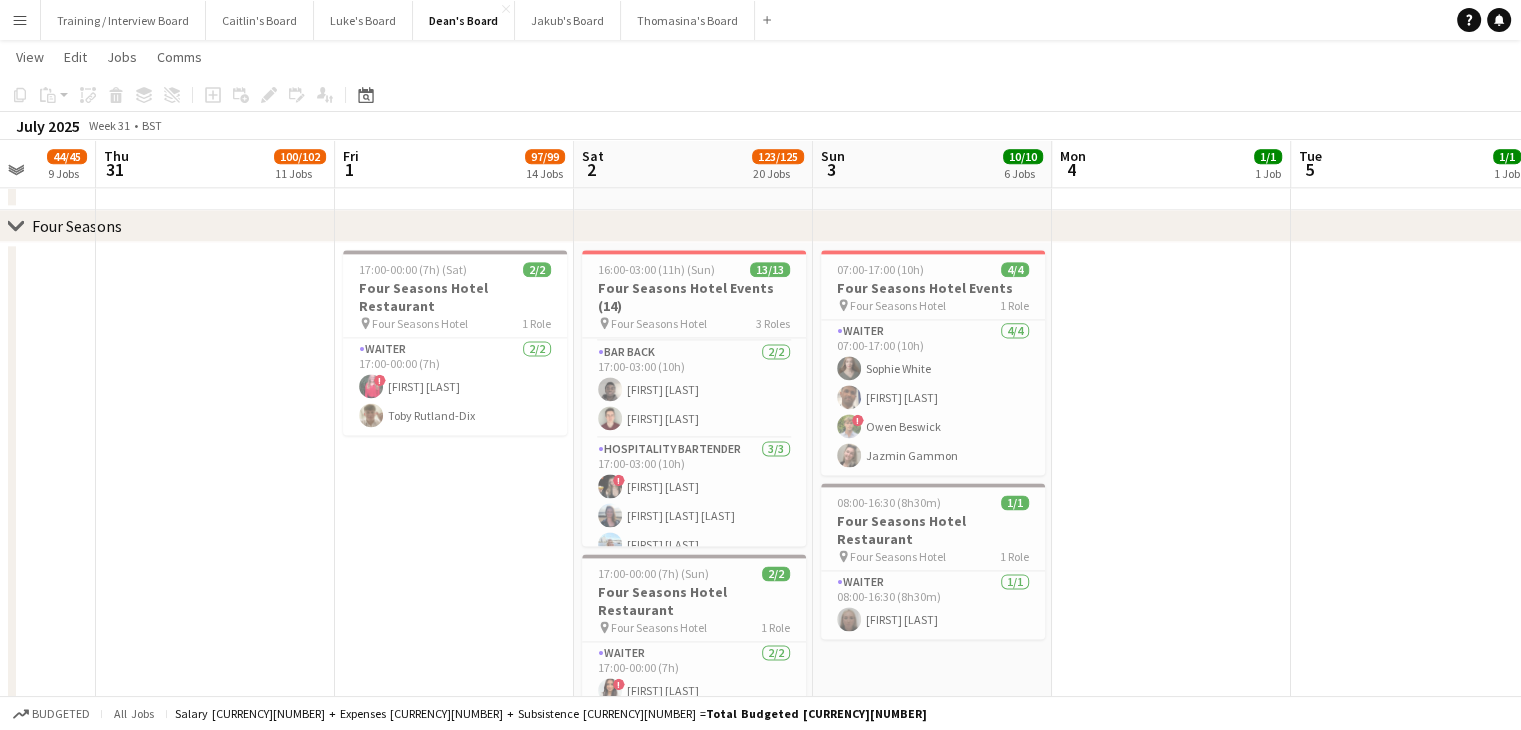 drag, startPoint x: 268, startPoint y: 157, endPoint x: 413, endPoint y: 182, distance: 147.13939 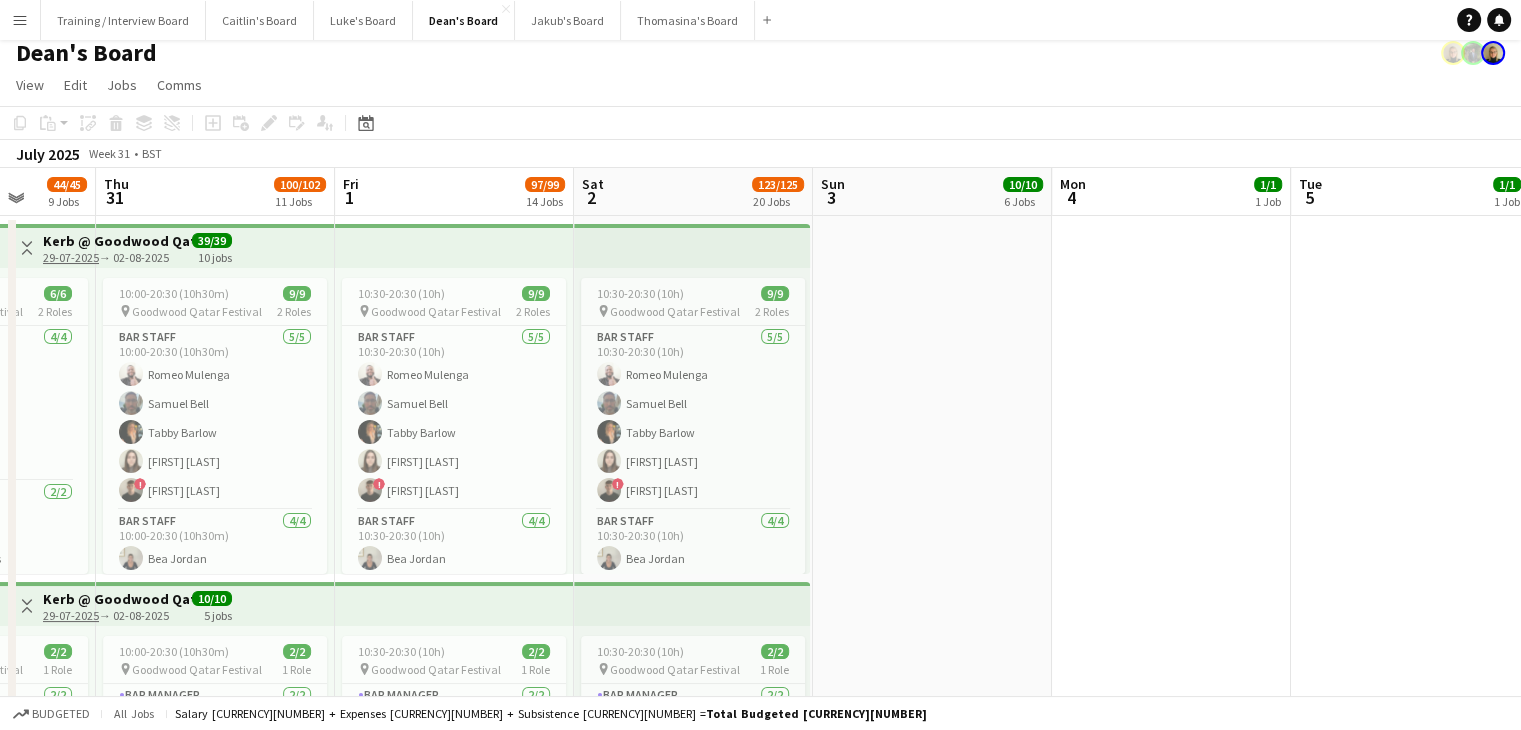 scroll, scrollTop: 0, scrollLeft: 0, axis: both 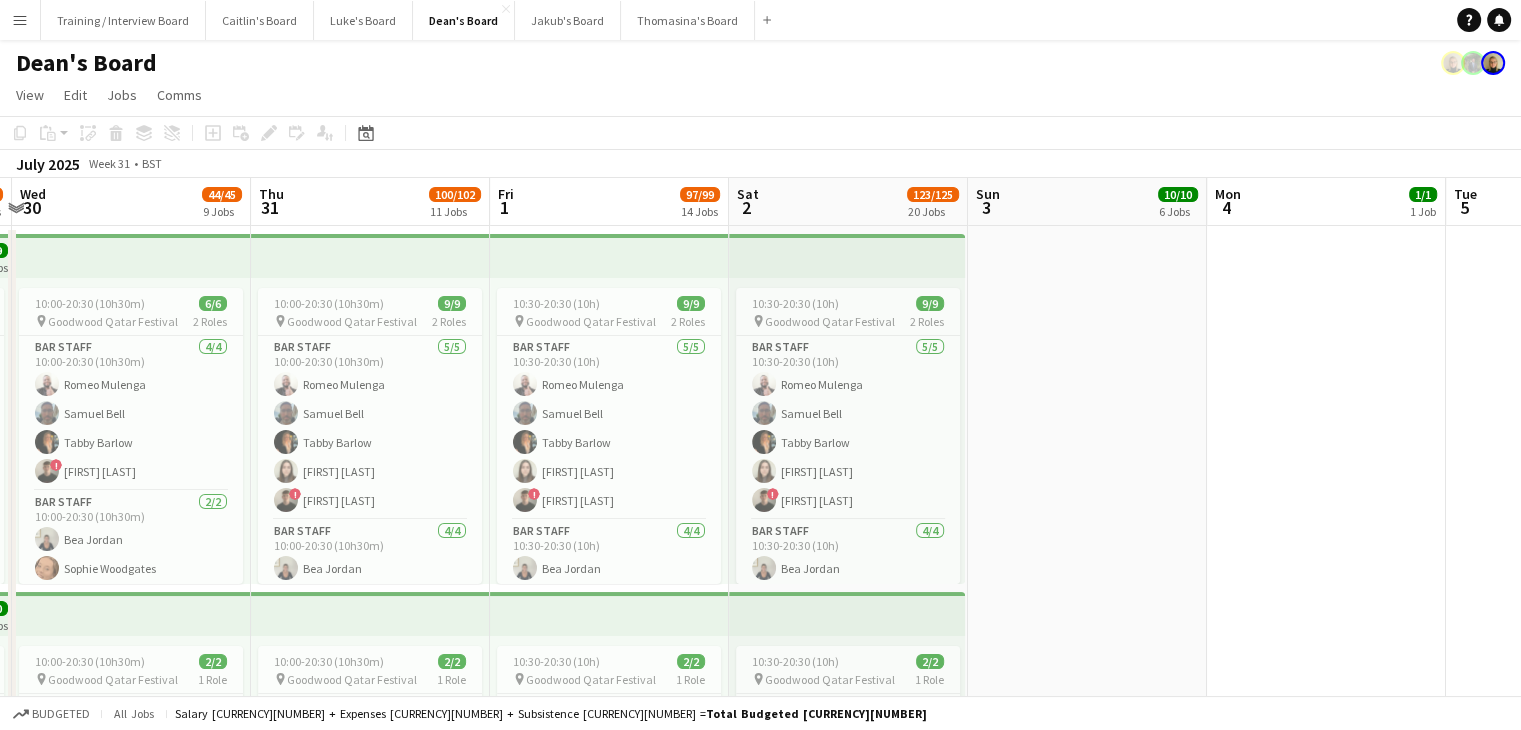 click on "Mon 28 13/13 6 Jobs Tue 29 38/39 10 Jobs Wed 30 44/45 9 Jobs Thu 31 100/102 11 Jobs Fri 1 97/99 14 Jobs Sat 2 123/125 20 Jobs Sun 3 10/10 6 Jobs Mon 4 1/1 1 Job Tue 5 1/1 1 Job Wed 6 Thu 7 7/8 3 Jobs Fri 8 8/9 5 Jobs 12:00-16:00 (4h) 2/2 Kerb @ Goodwood Qatar Festival pin Goodwood Qatar Festival 1 Role Bar Manager 2/2 12:00-16:00 (4h) [FIRST] [LAST] 12:00-16:00 (4h) 2/2 Kerb @ Goodwood Qatar Festival pin Goodwood Qatar Festival 1 Role BOH Support Staff 2/2 12:00-16:00 (4h) [FIRST] [LAST] [LAST] [LAST] Barlow Toggle View Kerb @ Goodwood Qatar Festival 29-07-2025 → 02-08-2025 39/39 10 jobs 10:00-20:30 (10h30m) 6/6 pin Goodwood Qatar Festival 2 Roles BARSTAFF 4/4 10:00-20:30 (10h30m) [FIRST] [LAST] [LAST] [LAST] Barlow" at bounding box center [760, 2833] 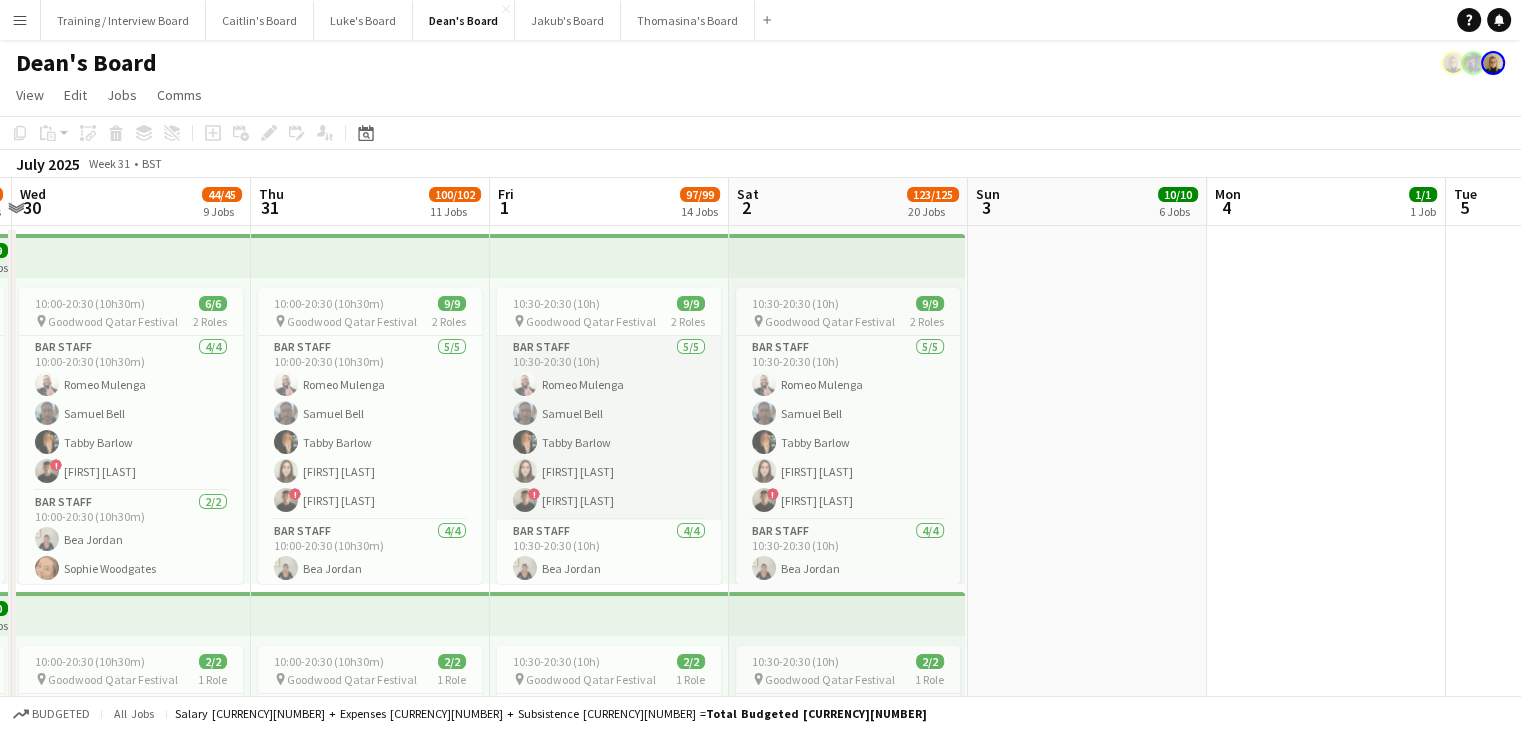 scroll, scrollTop: 90, scrollLeft: 0, axis: vertical 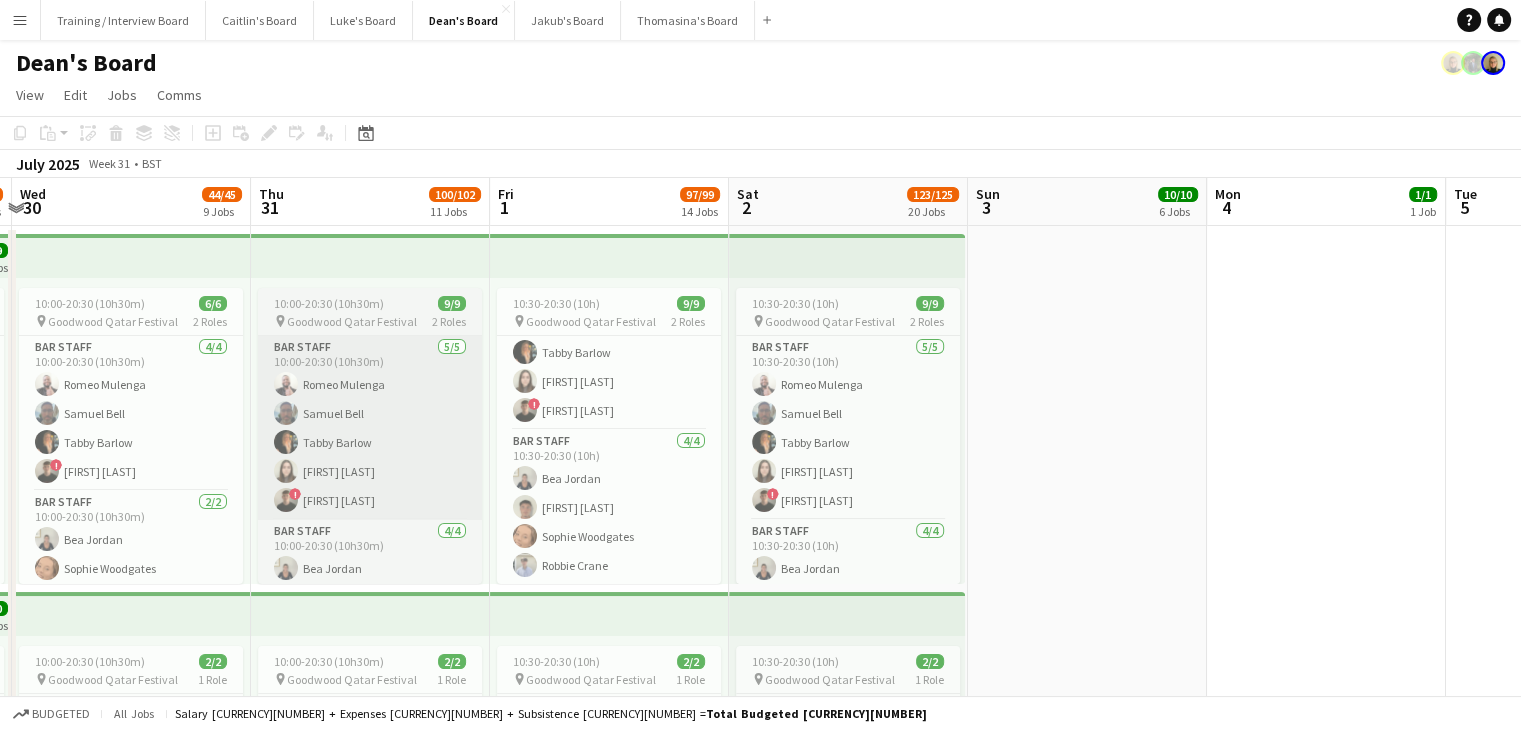 drag, startPoint x: 326, startPoint y: 208, endPoint x: 528, endPoint y: 366, distance: 256.45273 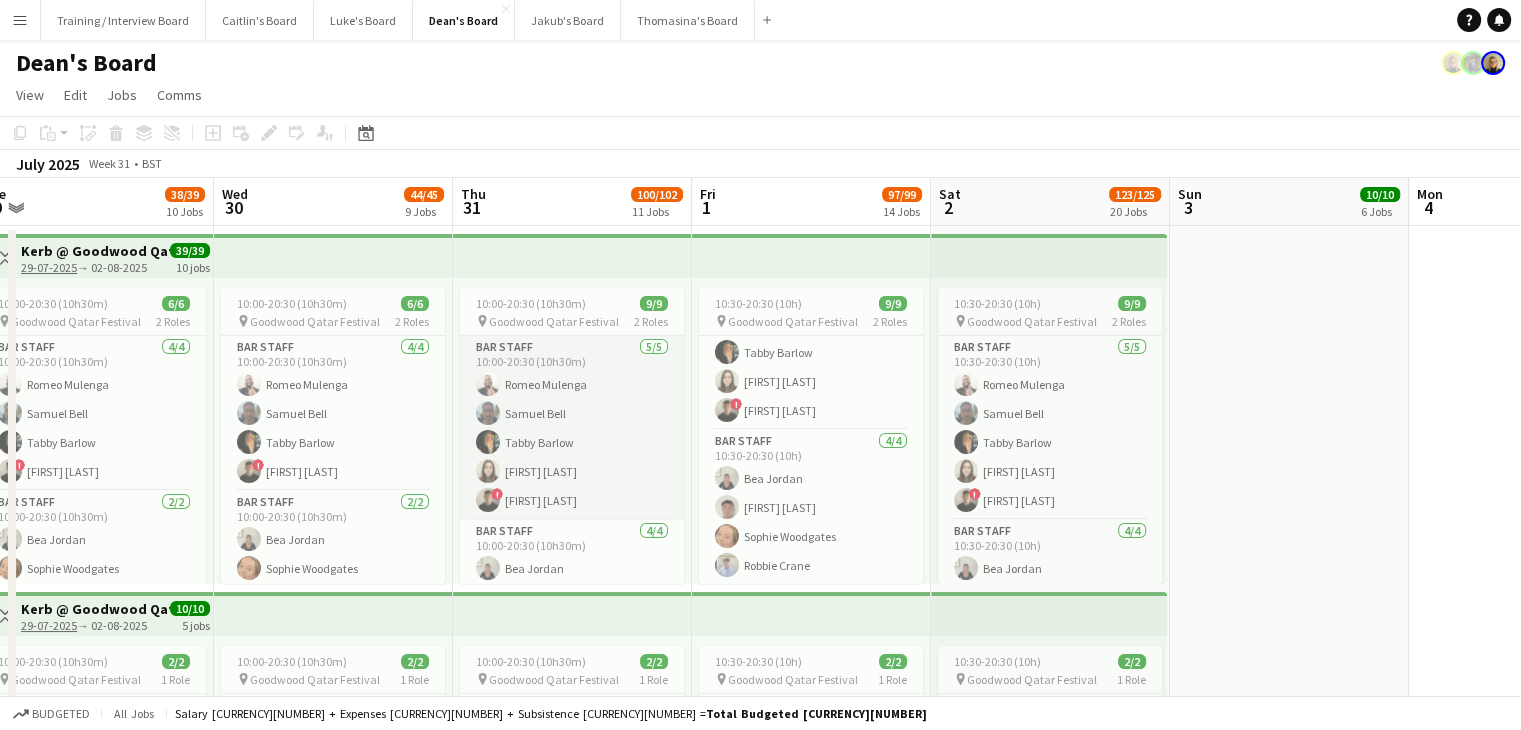 scroll, scrollTop: 90, scrollLeft: 0, axis: vertical 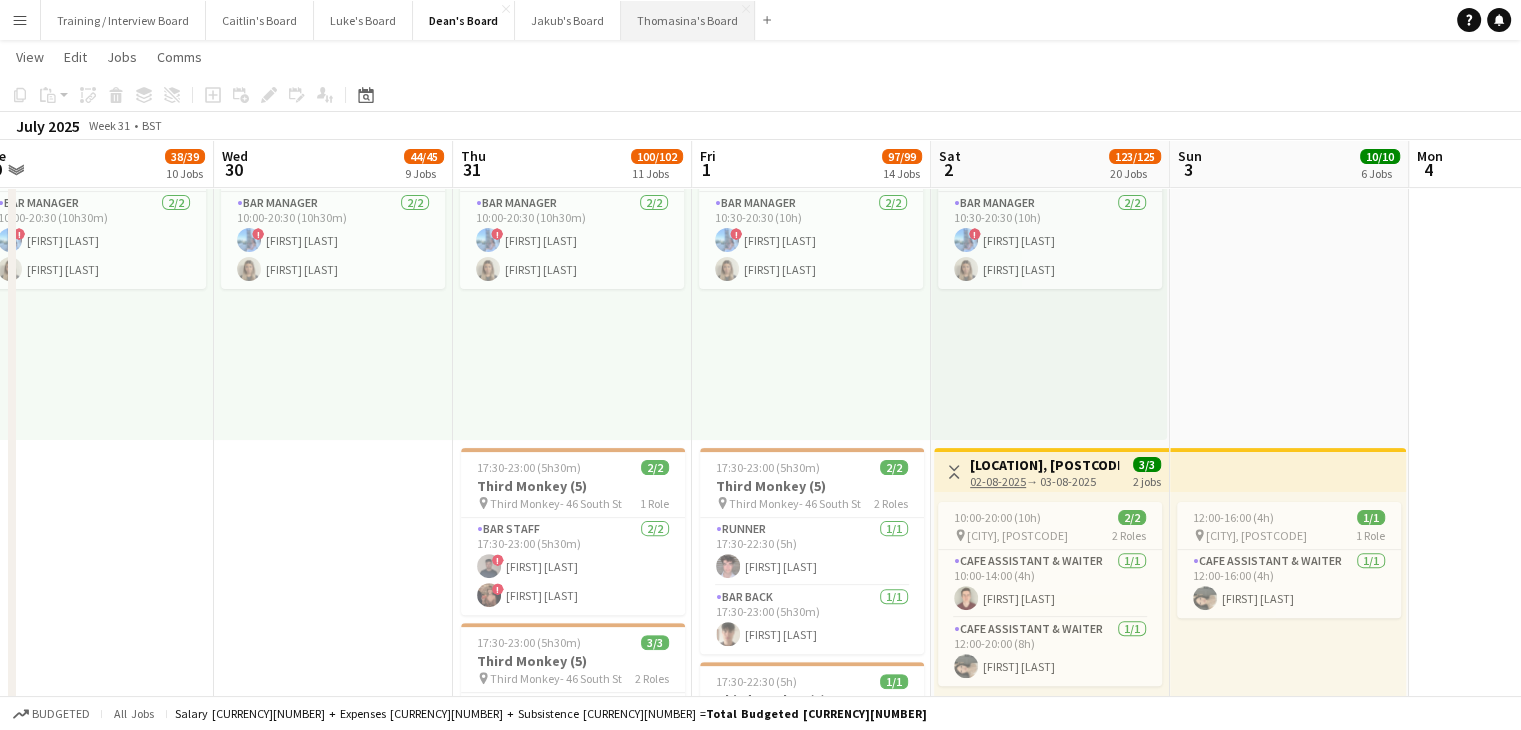click on "Thomasina's Board
Close" at bounding box center [688, 20] 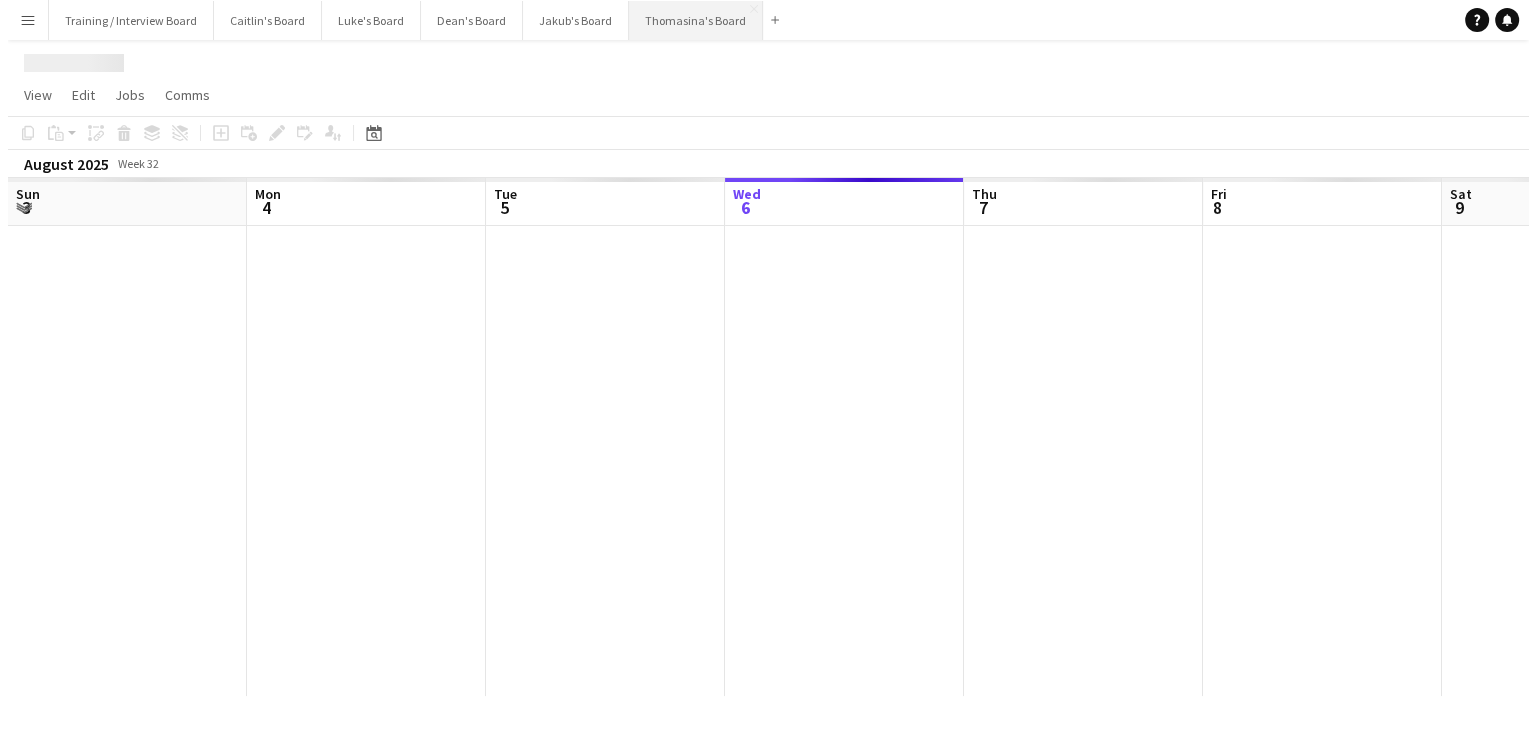 scroll, scrollTop: 0, scrollLeft: 0, axis: both 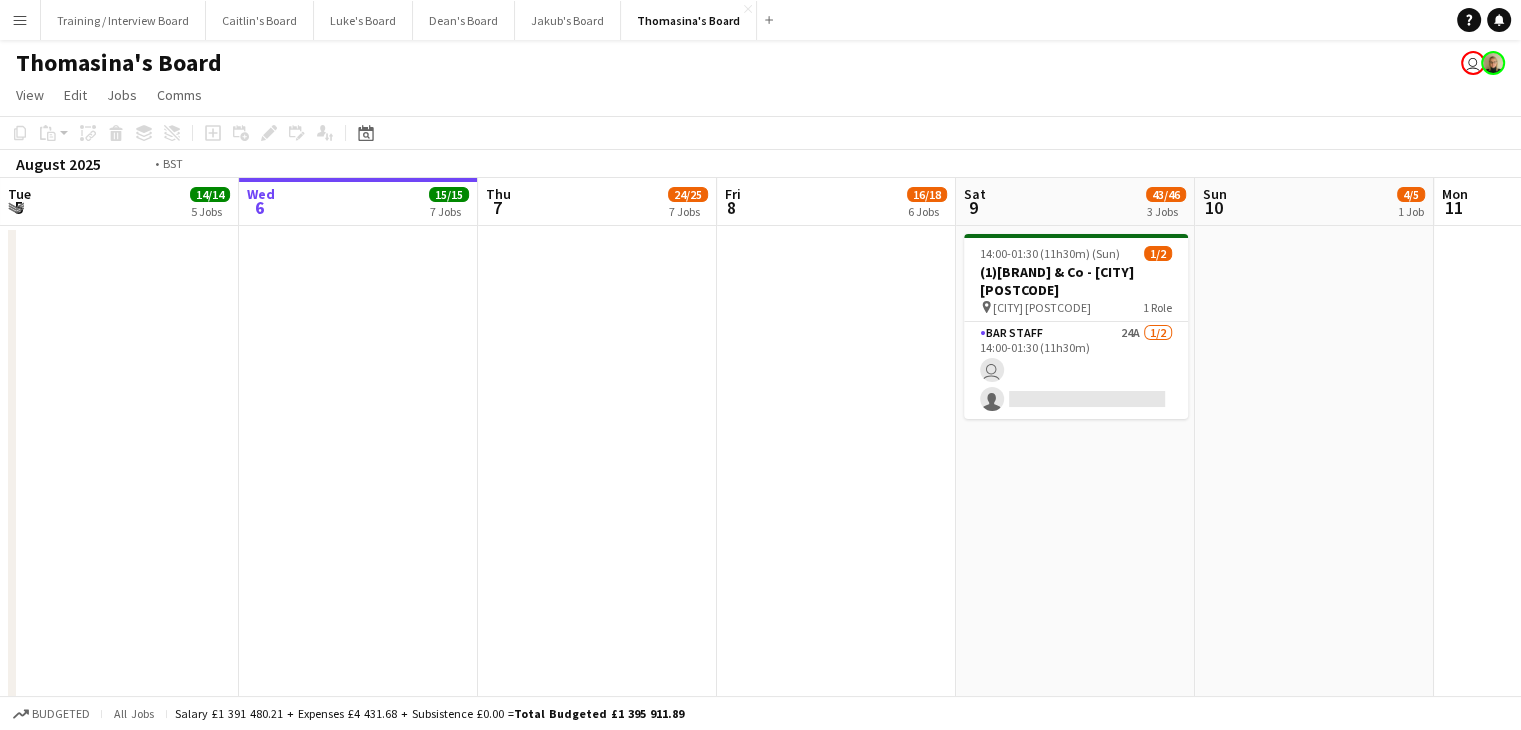 drag, startPoint x: 432, startPoint y: 225, endPoint x: 462, endPoint y: 194, distance: 43.13931 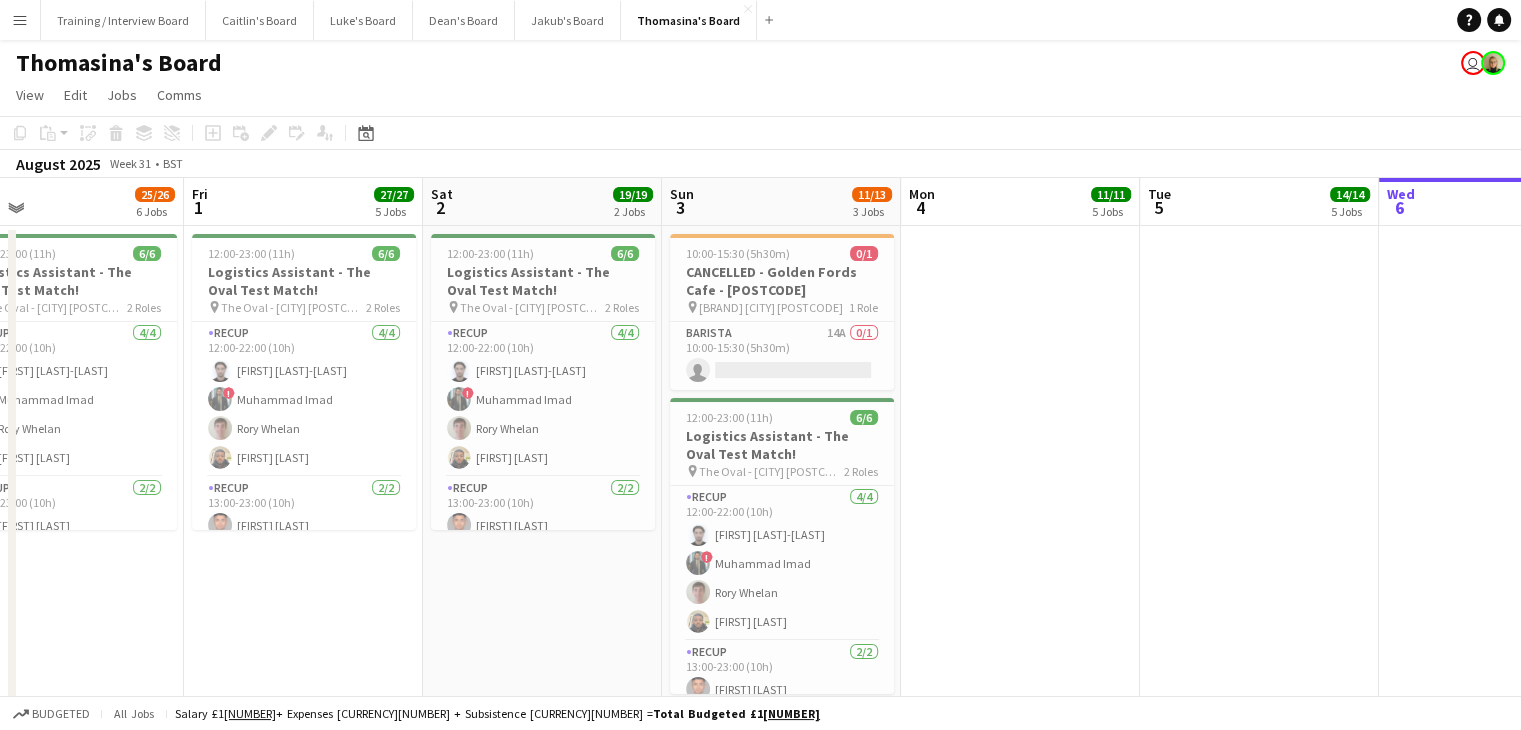 drag, startPoint x: 270, startPoint y: 205, endPoint x: 654, endPoint y: 221, distance: 384.3332 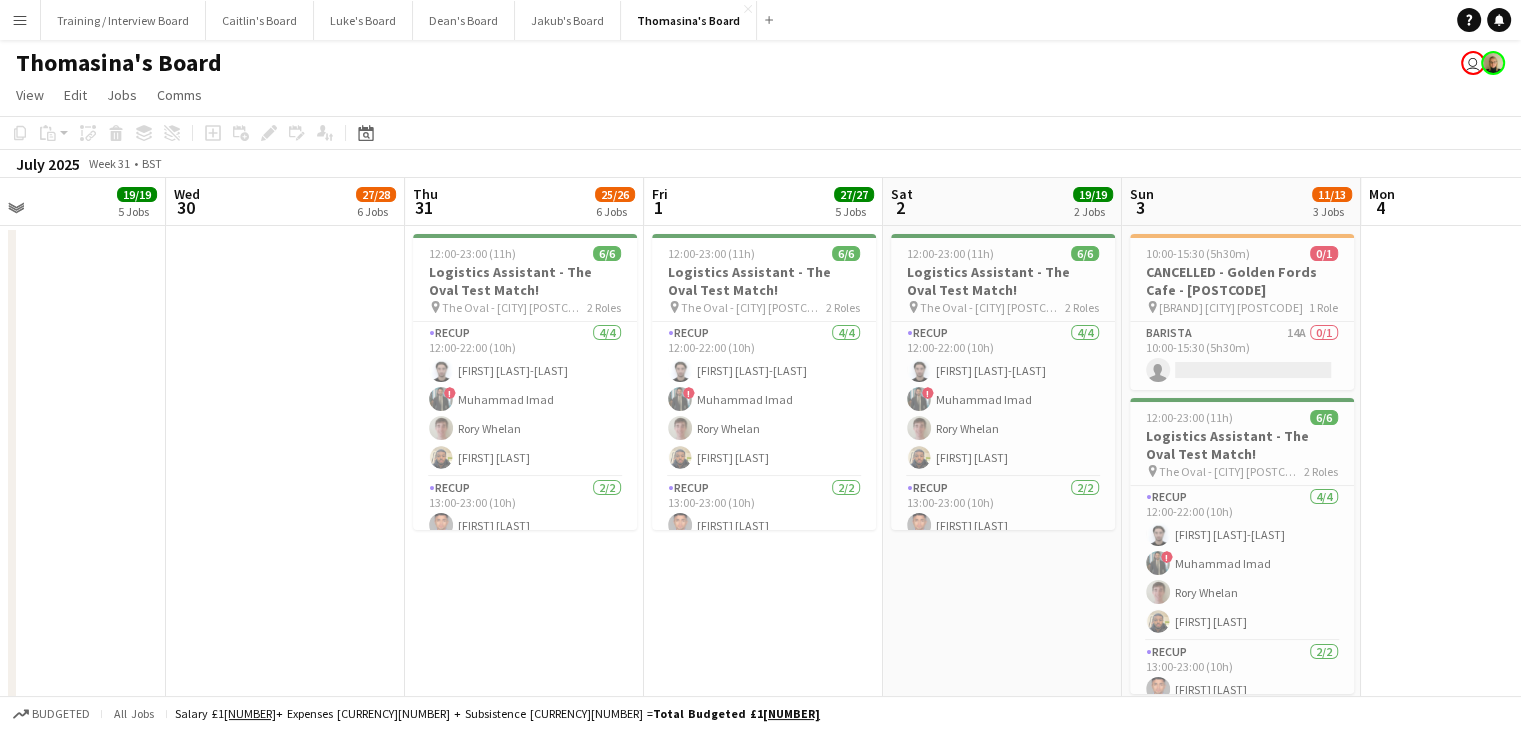 drag, startPoint x: 385, startPoint y: 195, endPoint x: 942, endPoint y: 218, distance: 557.4747 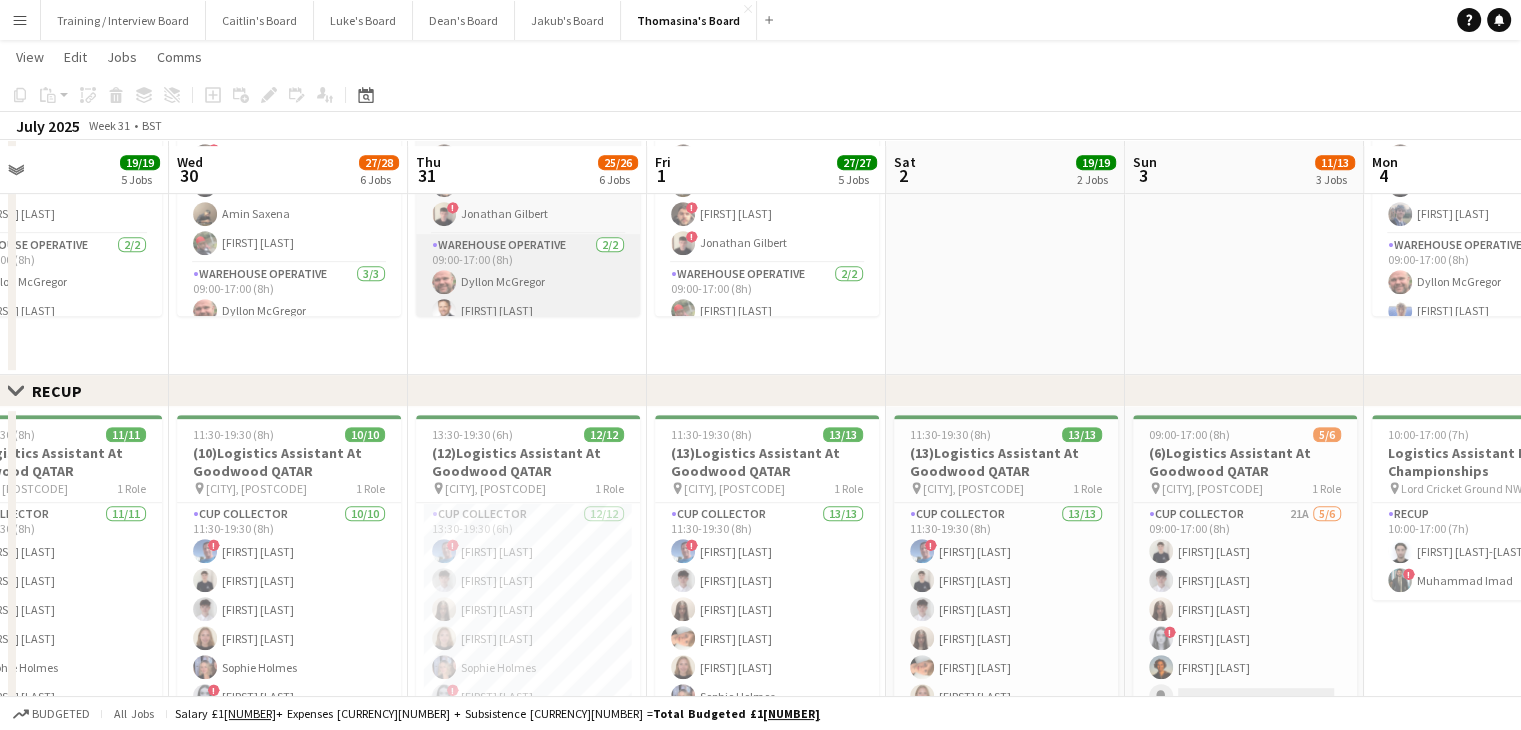 scroll, scrollTop: 1100, scrollLeft: 0, axis: vertical 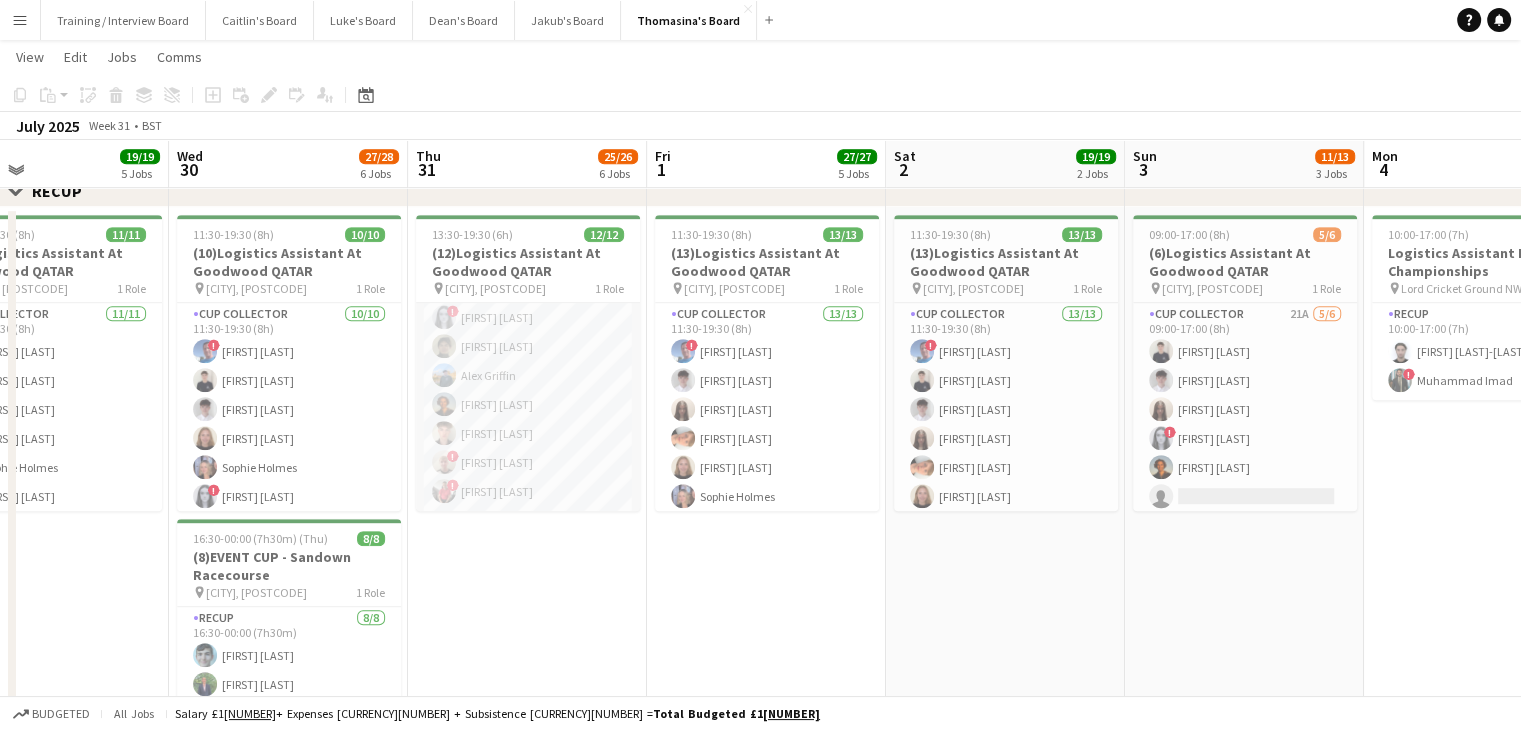 click on "CUP COLLECTOR   [DATE]   [TIME] ([DURATION])
! [FIRST] [LAST] [FIRST] [LAST] [FIRST] [LAST] [FIRST] [LAST] ! [FIRST] [LAST] [FIRST] [LAST] [FIRST] [LAST] [FIRST] [LAST] [FIRST] [LAST] ! [FIRST] [LAST] ! [FIRST] [LAST]" at bounding box center (528, 317) 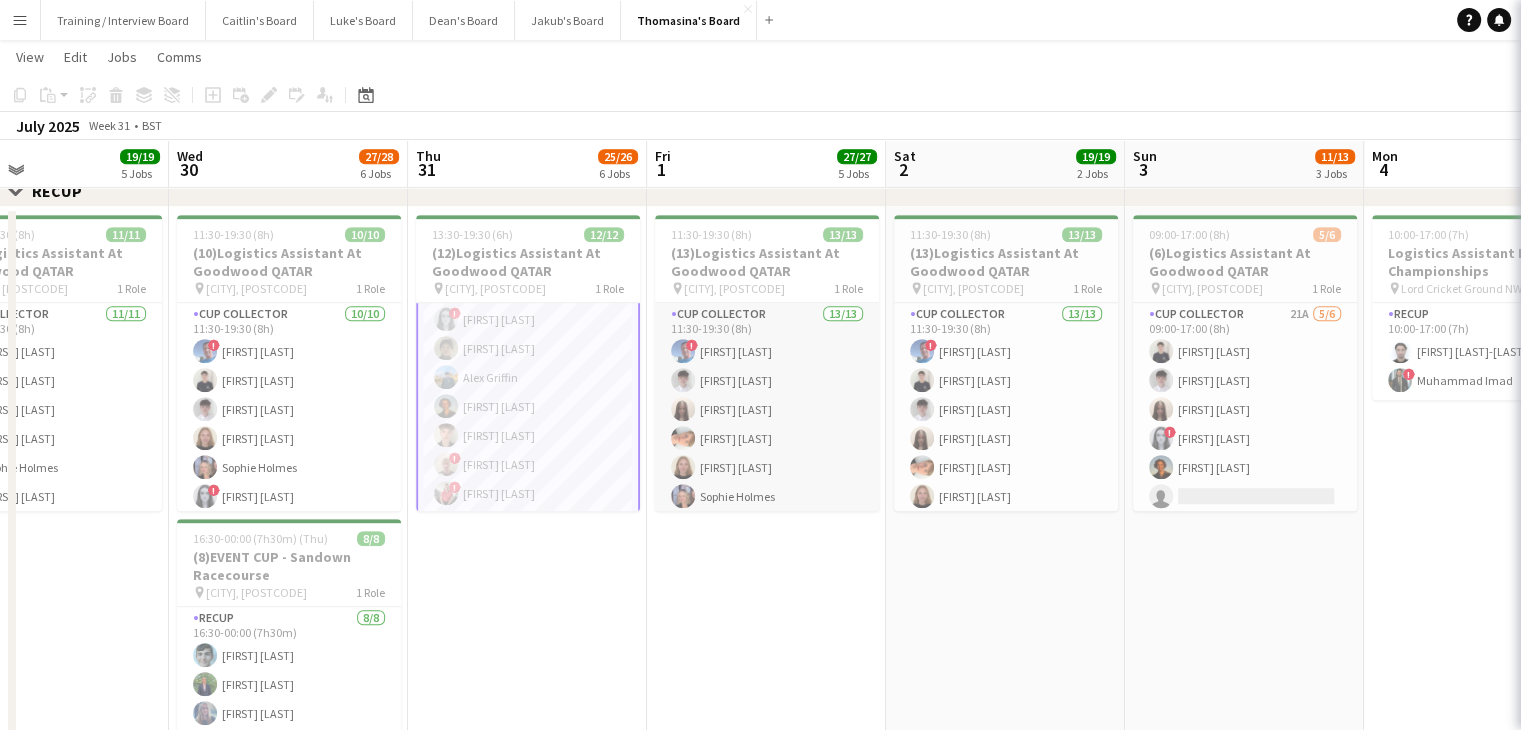 scroll, scrollTop: 180, scrollLeft: 0, axis: vertical 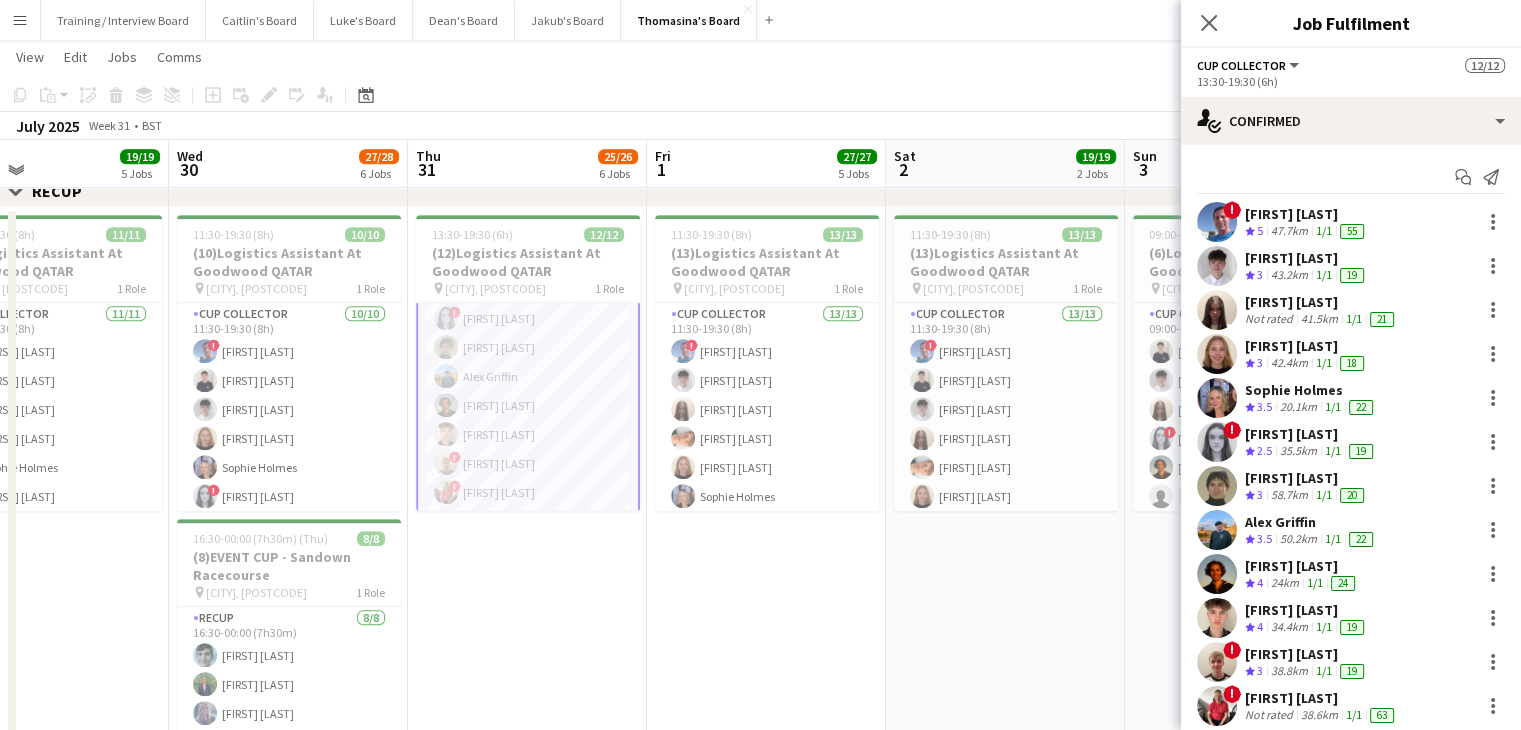 click on "38.8km" at bounding box center [1289, 671] 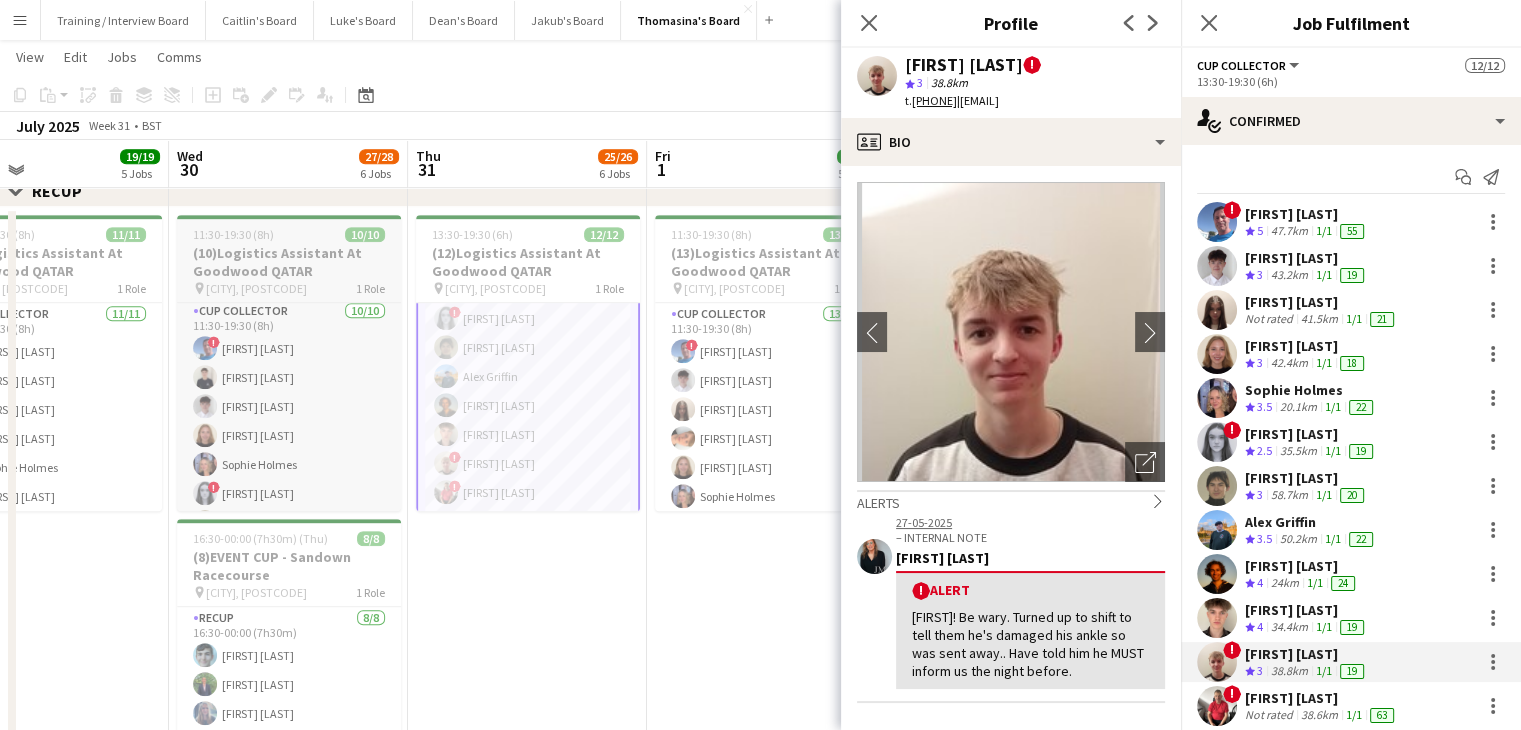 scroll, scrollTop: 0, scrollLeft: 0, axis: both 